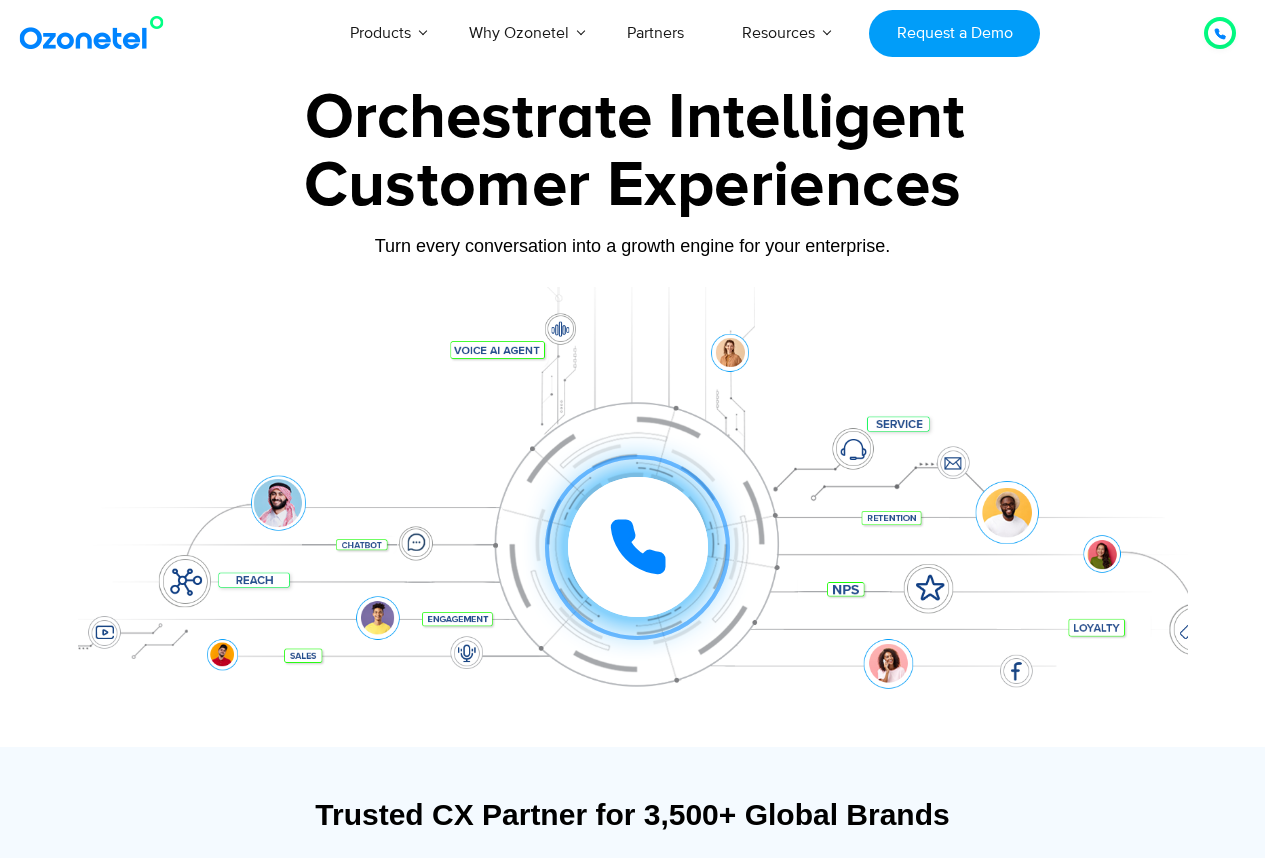 scroll, scrollTop: 0, scrollLeft: 0, axis: both 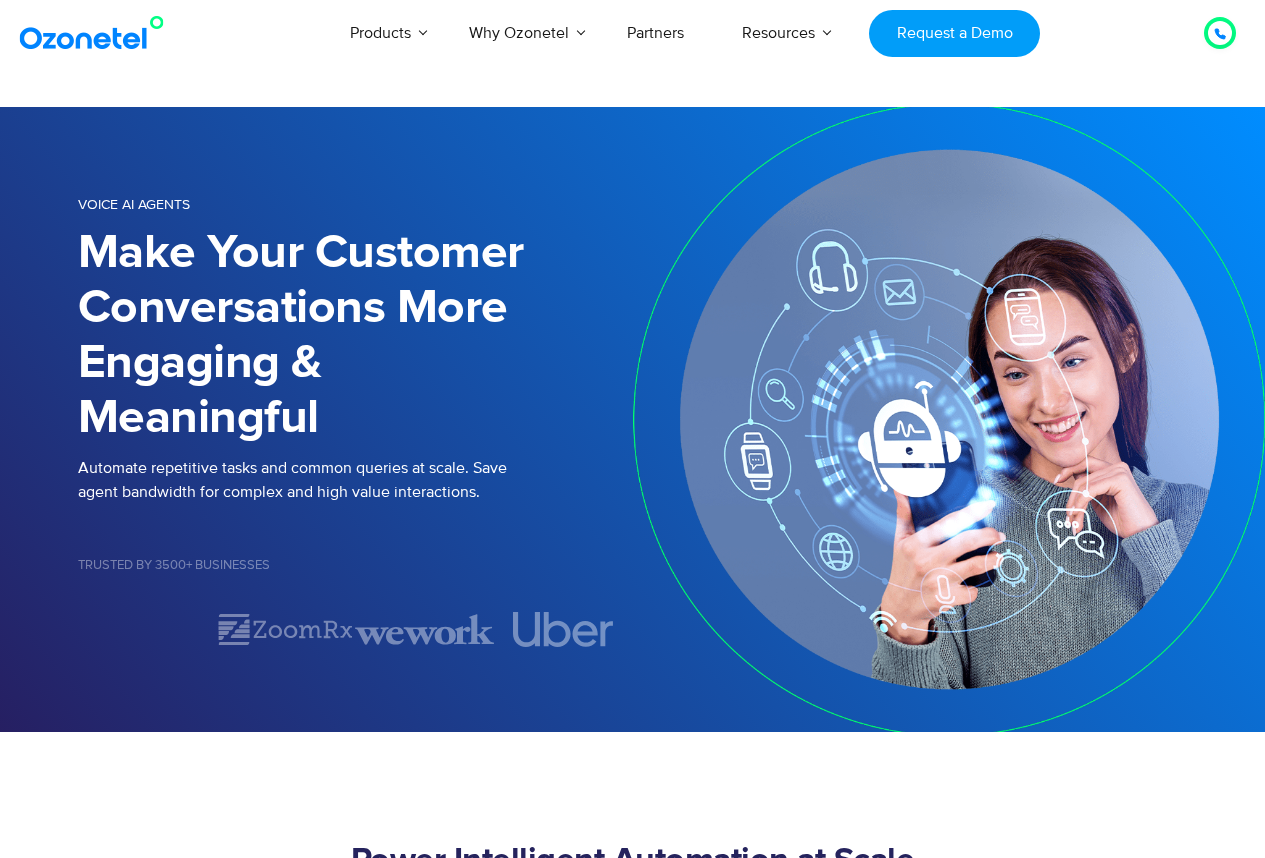 select on "**********" 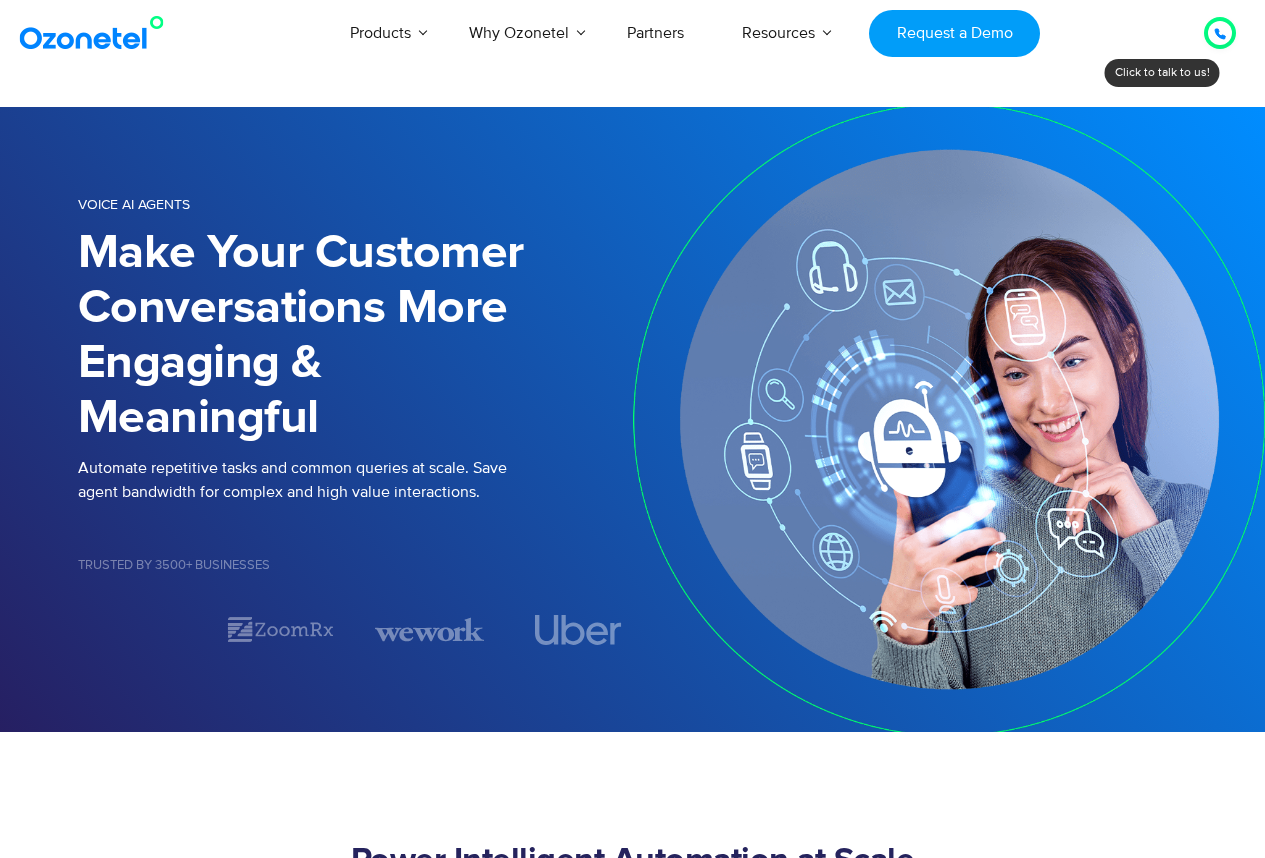 scroll, scrollTop: 0, scrollLeft: 0, axis: both 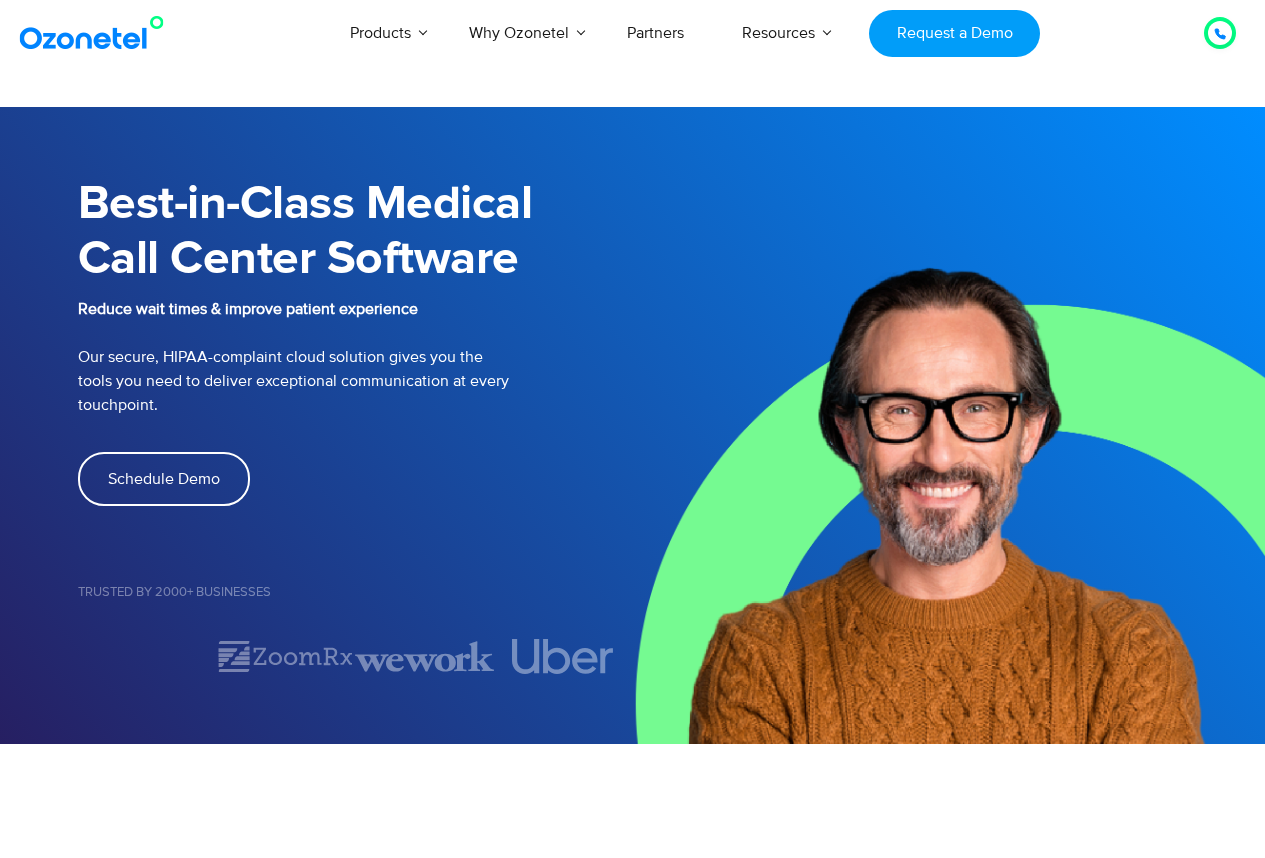 select on "**********" 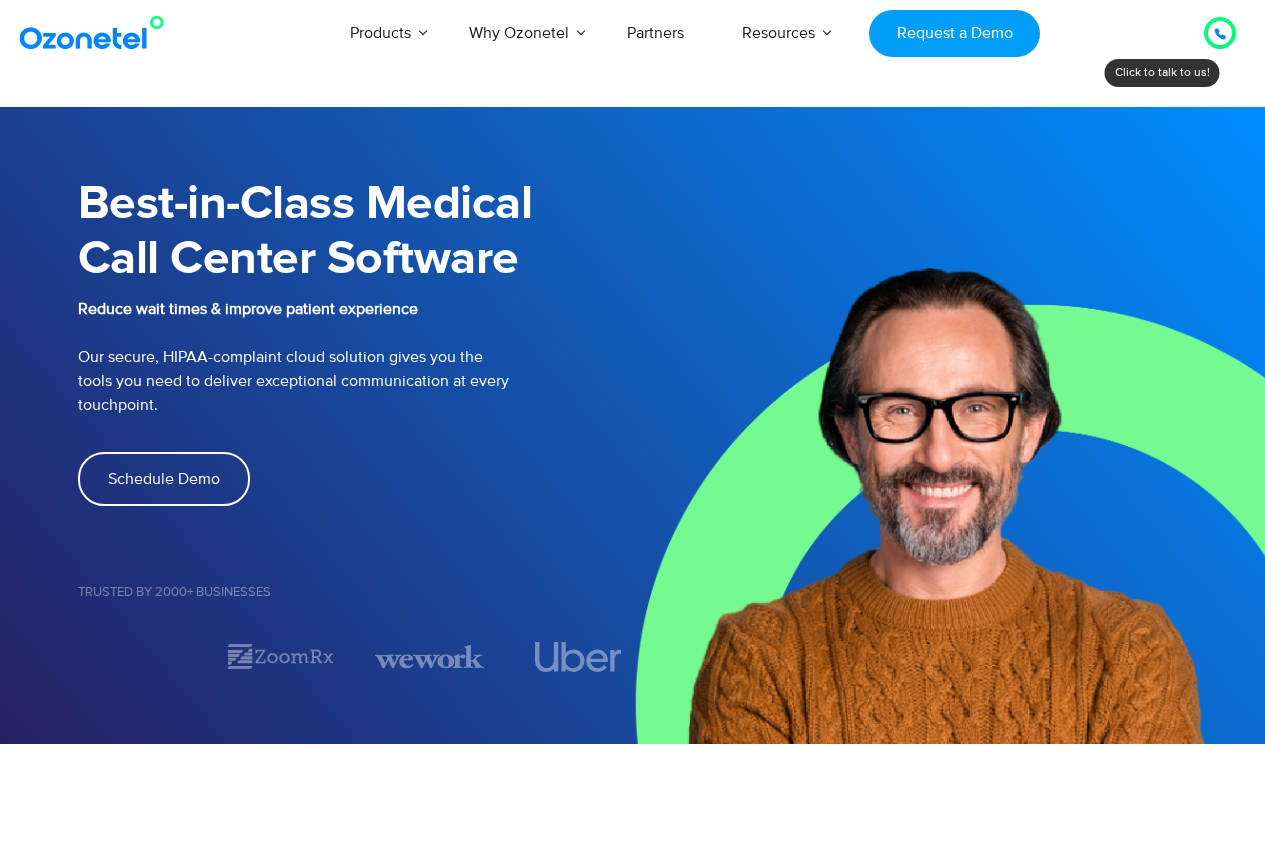 scroll, scrollTop: 0, scrollLeft: 0, axis: both 